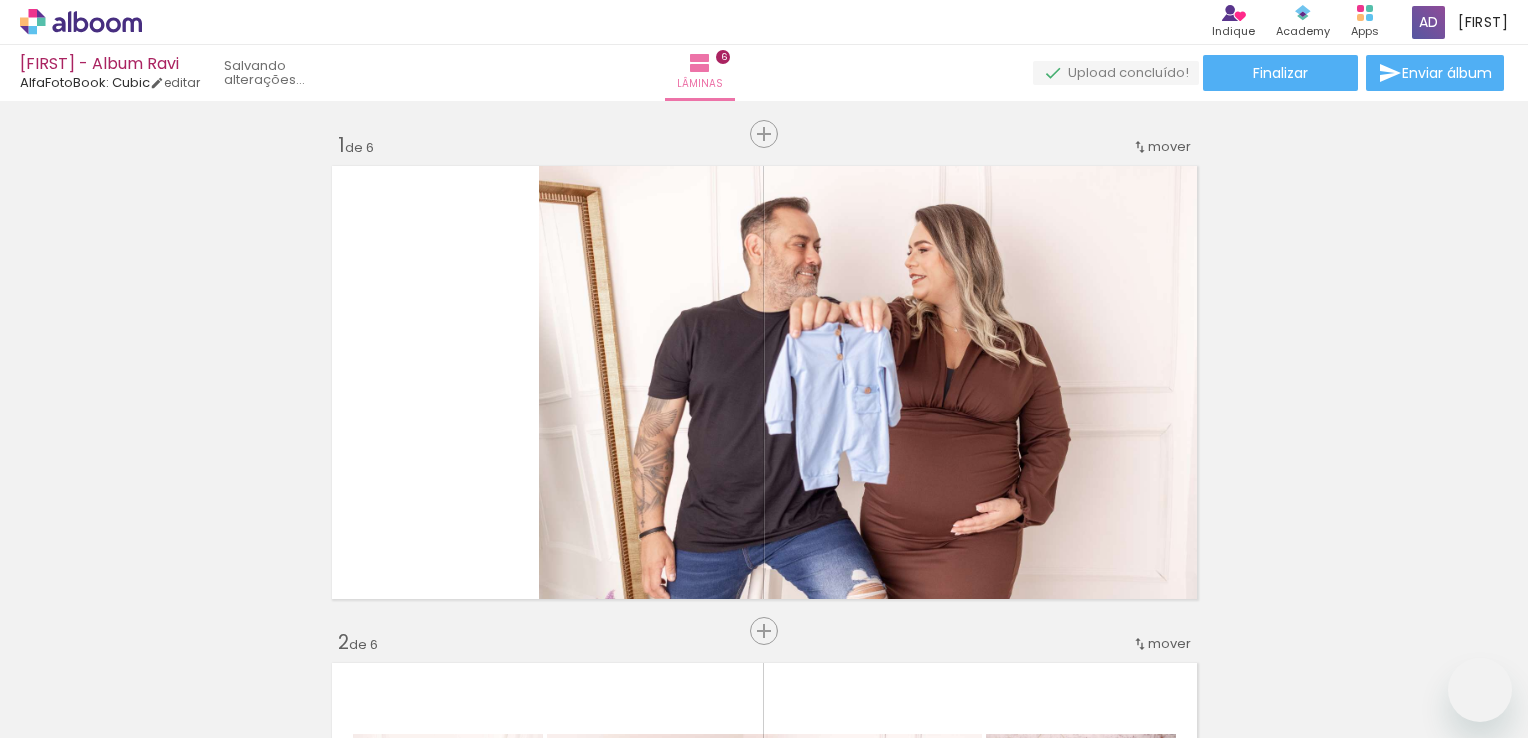 click on "Adicionar
Fotos" at bounding box center [71, 711] 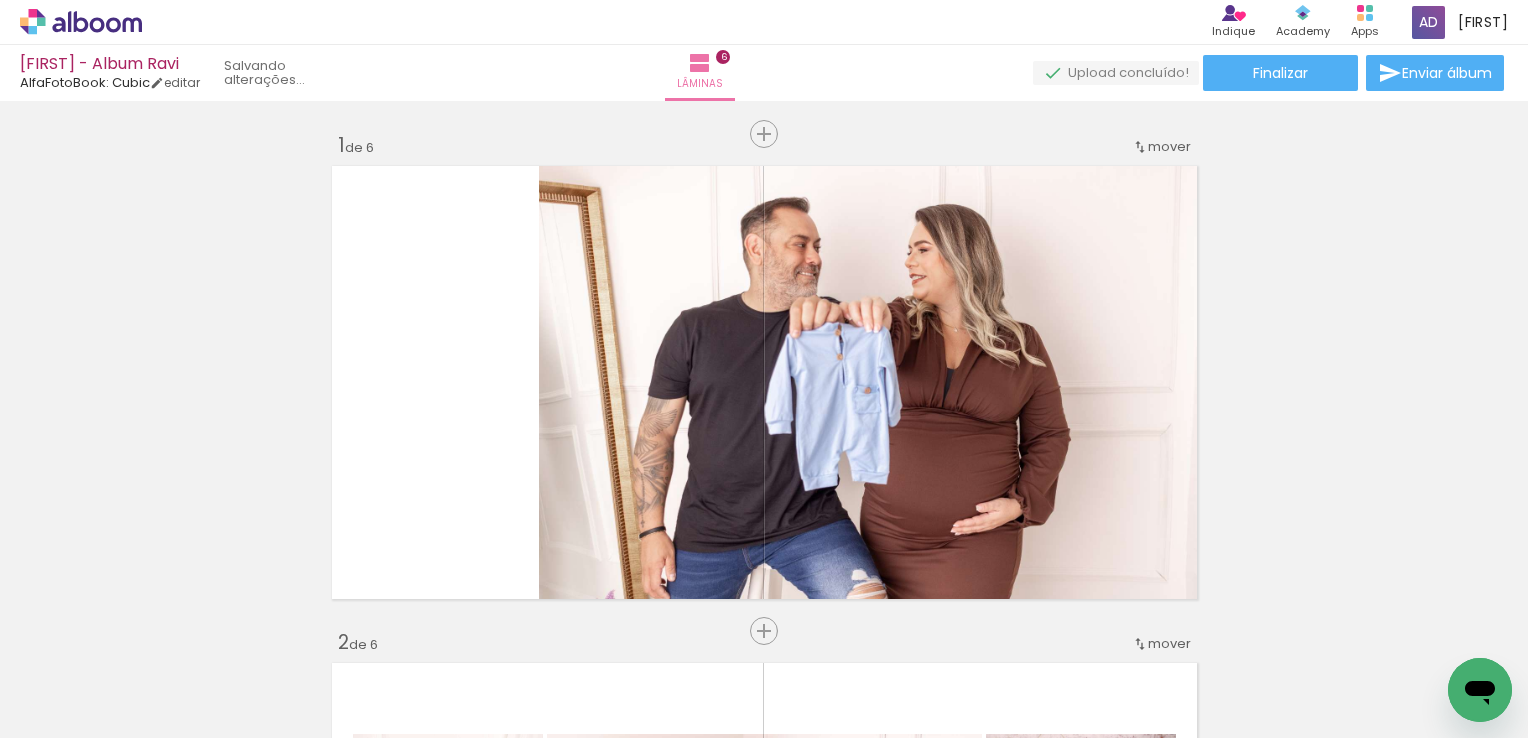 scroll, scrollTop: 0, scrollLeft: 0, axis: both 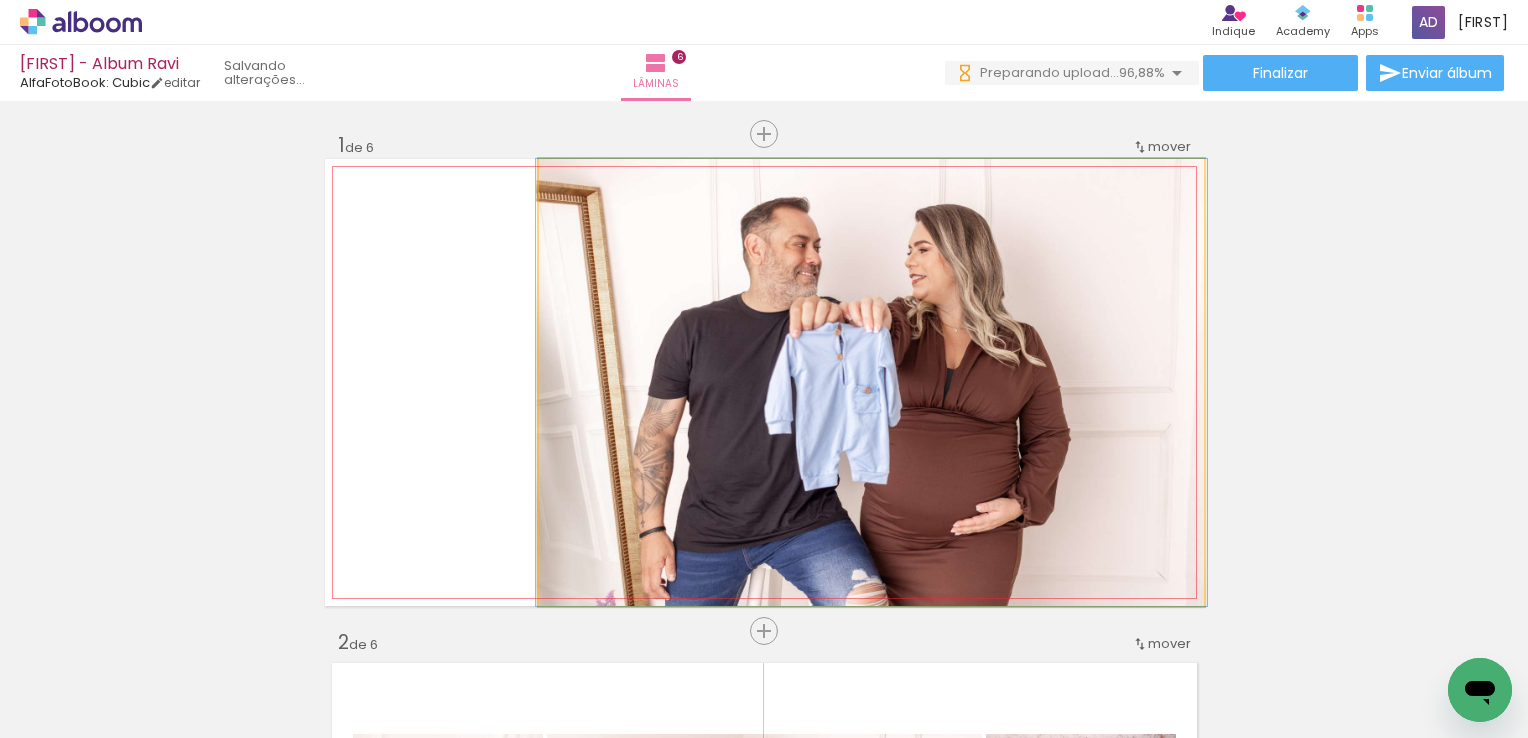 click 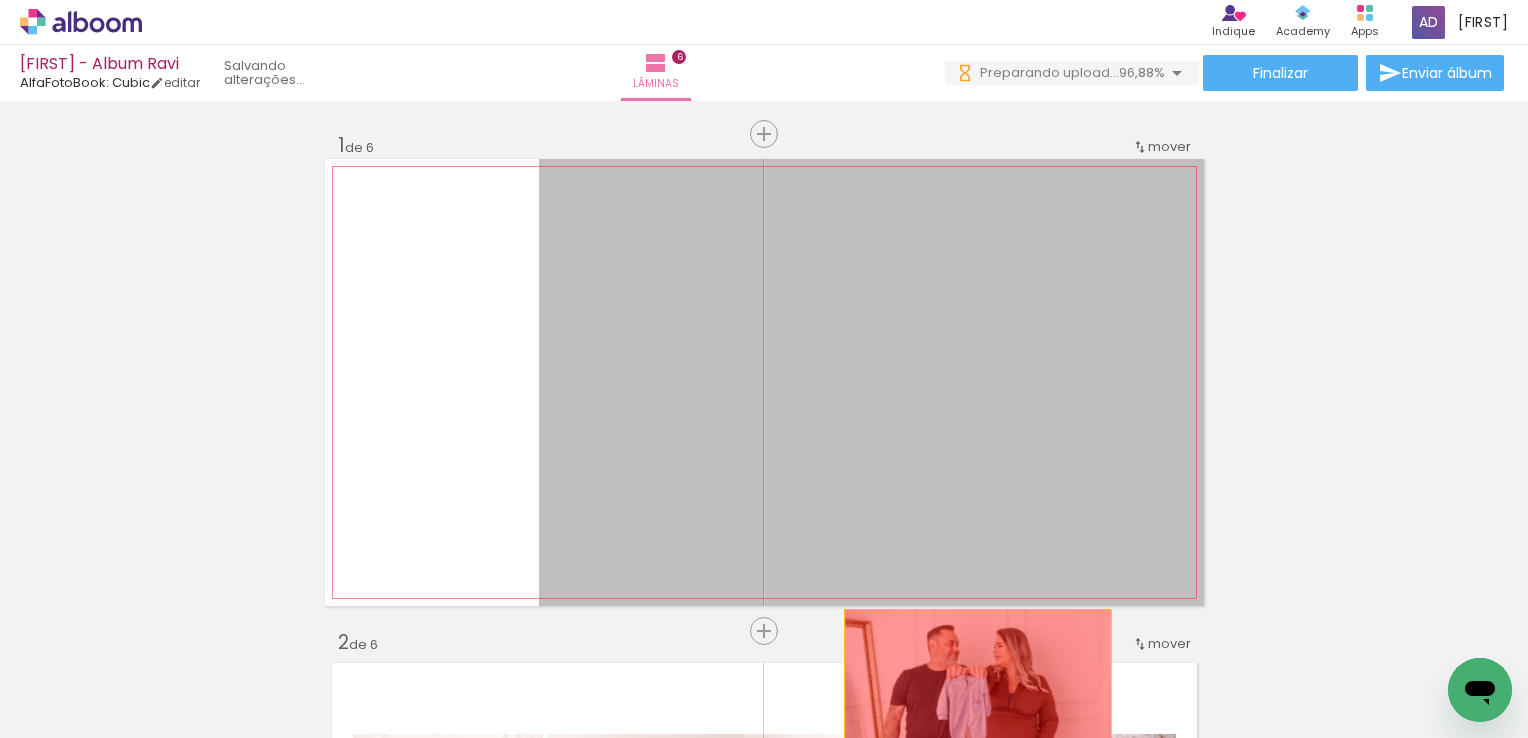 drag, startPoint x: 876, startPoint y: 364, endPoint x: 946, endPoint y: 688, distance: 331.4755 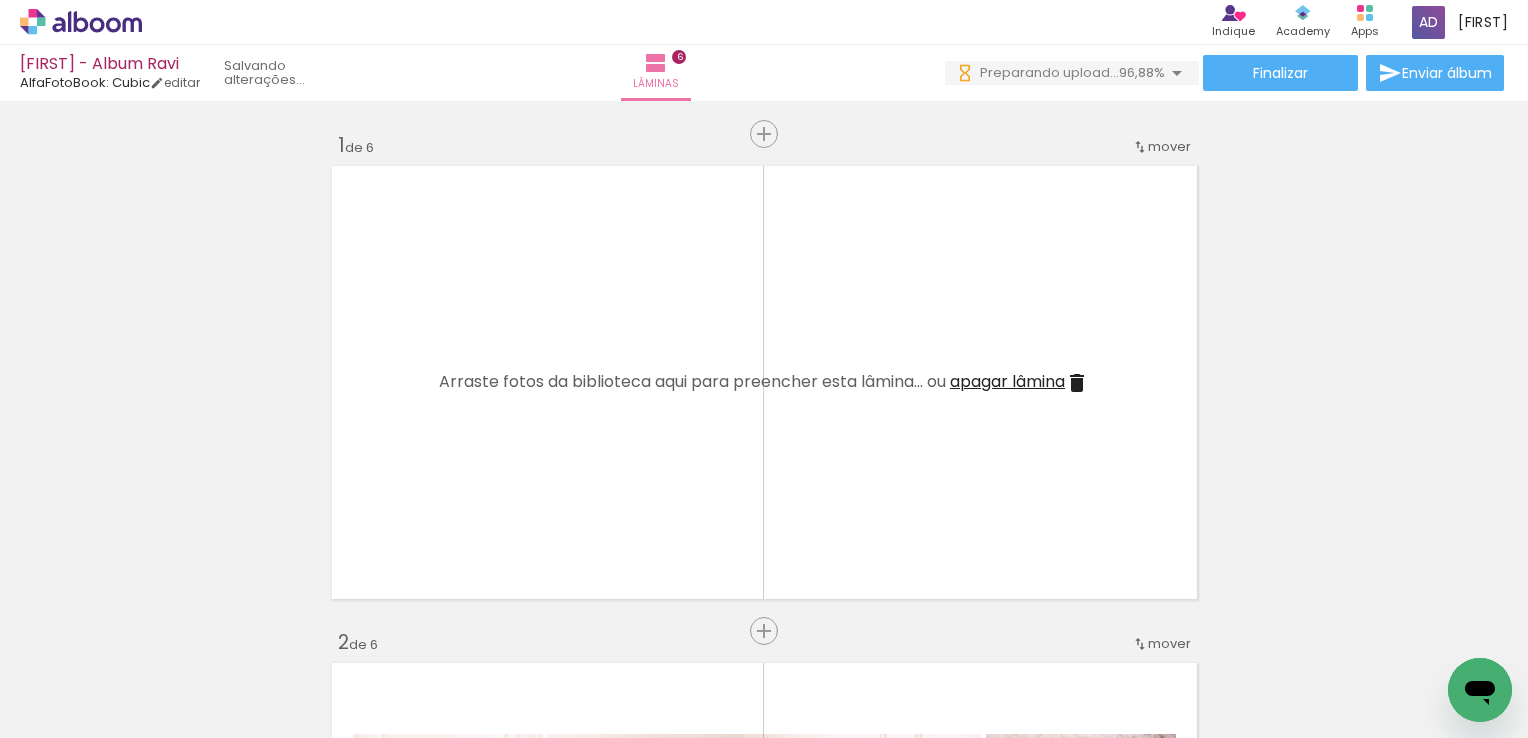 scroll, scrollTop: 0, scrollLeft: 5809, axis: horizontal 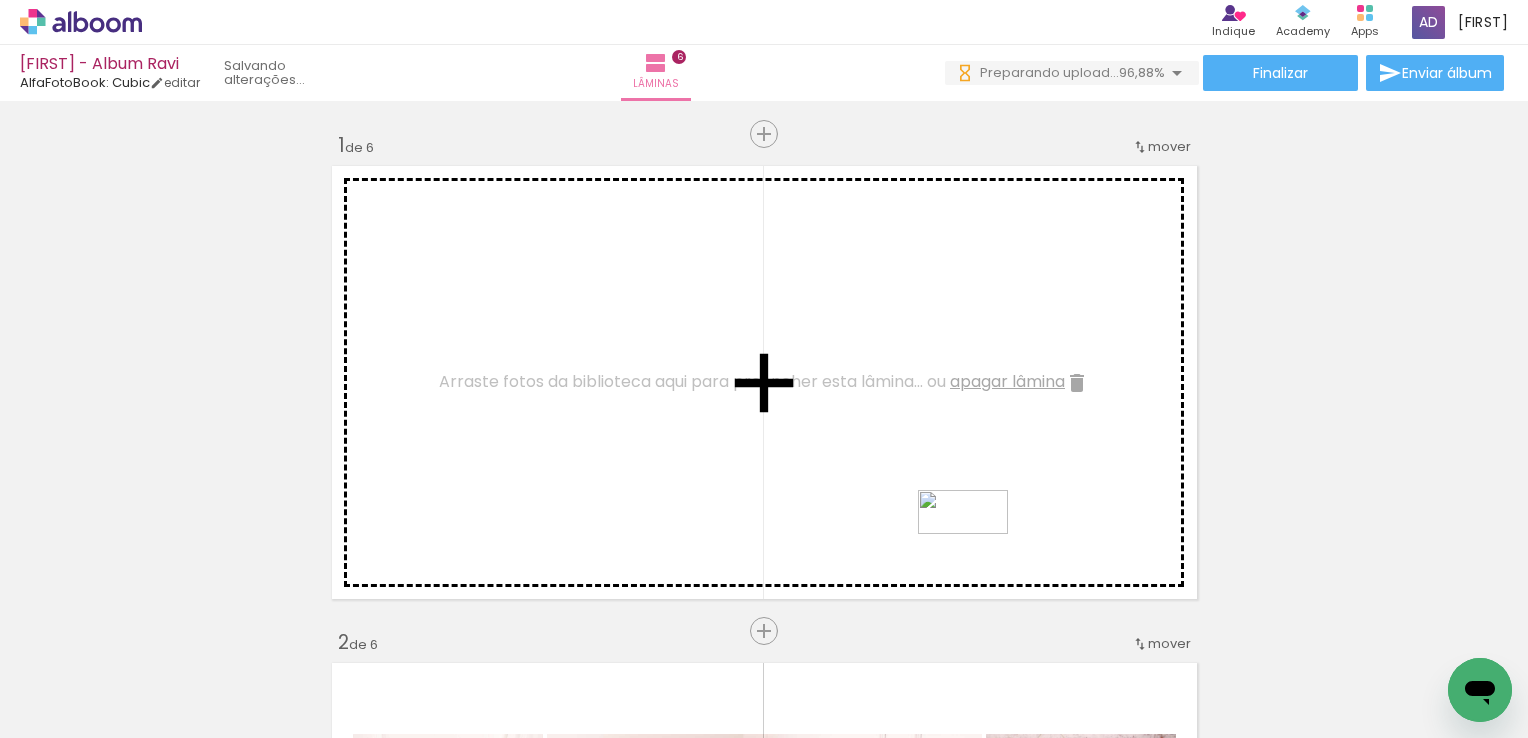 drag, startPoint x: 1325, startPoint y: 677, endPoint x: 976, endPoint y: 550, distance: 371.38928 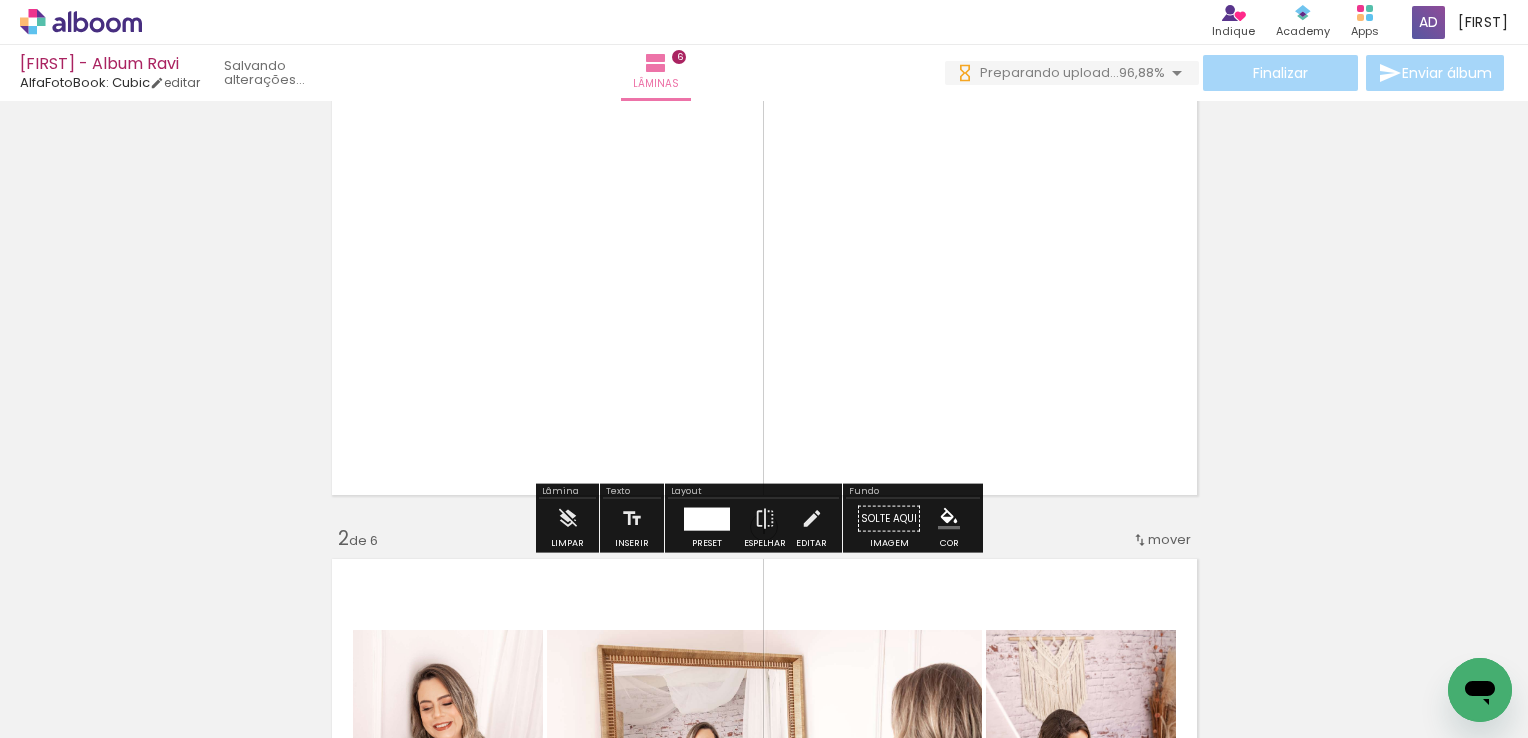 scroll, scrollTop: 100, scrollLeft: 0, axis: vertical 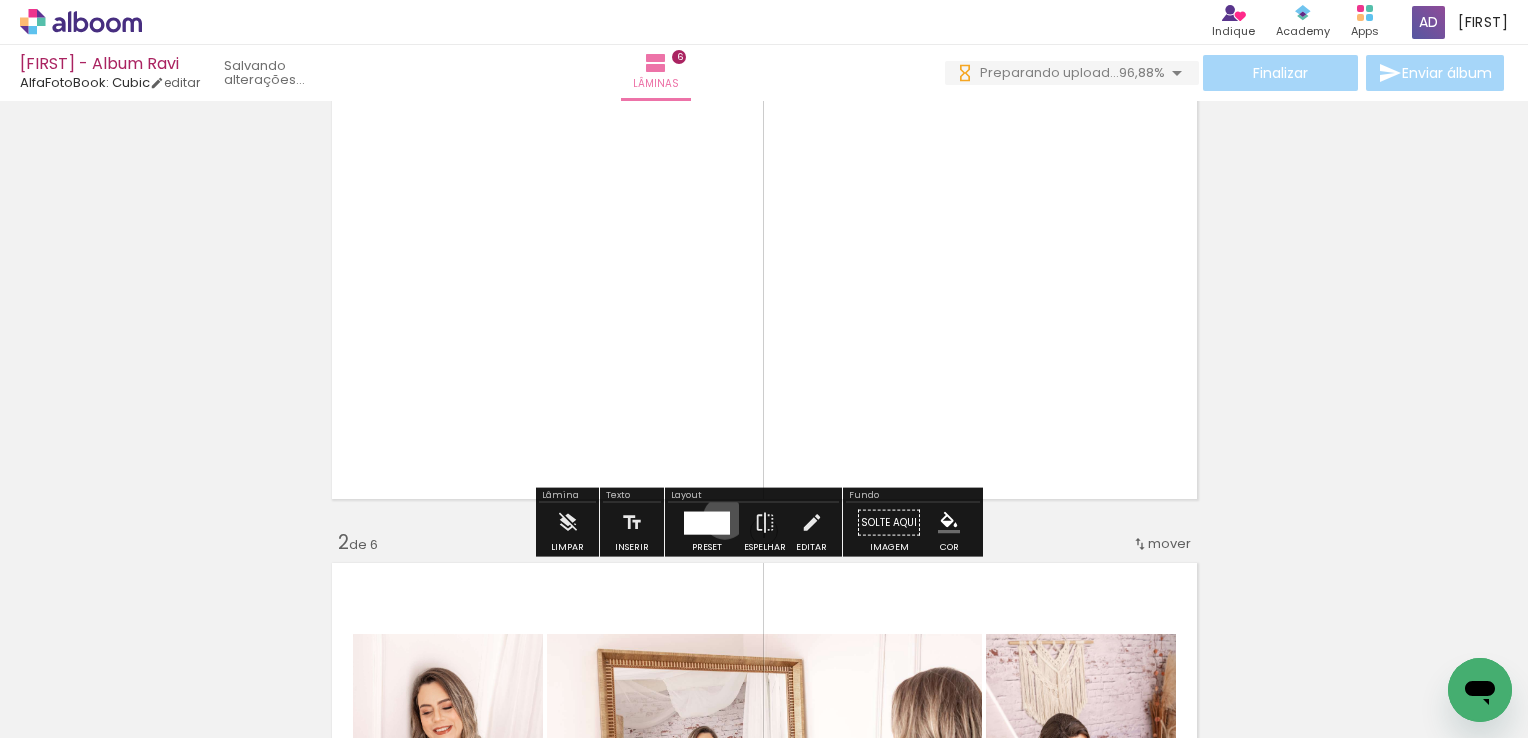 click at bounding box center (707, 522) 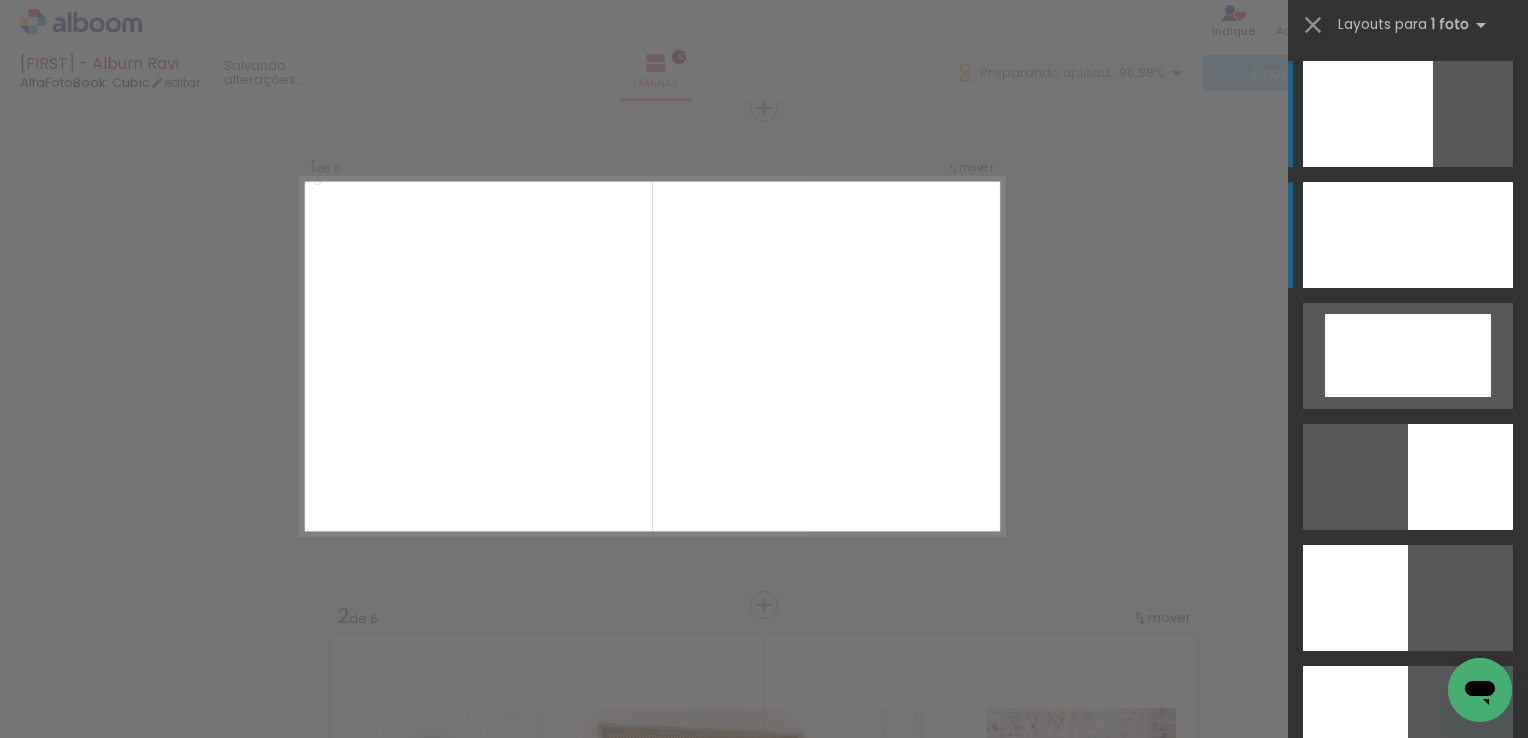 scroll, scrollTop: 25, scrollLeft: 0, axis: vertical 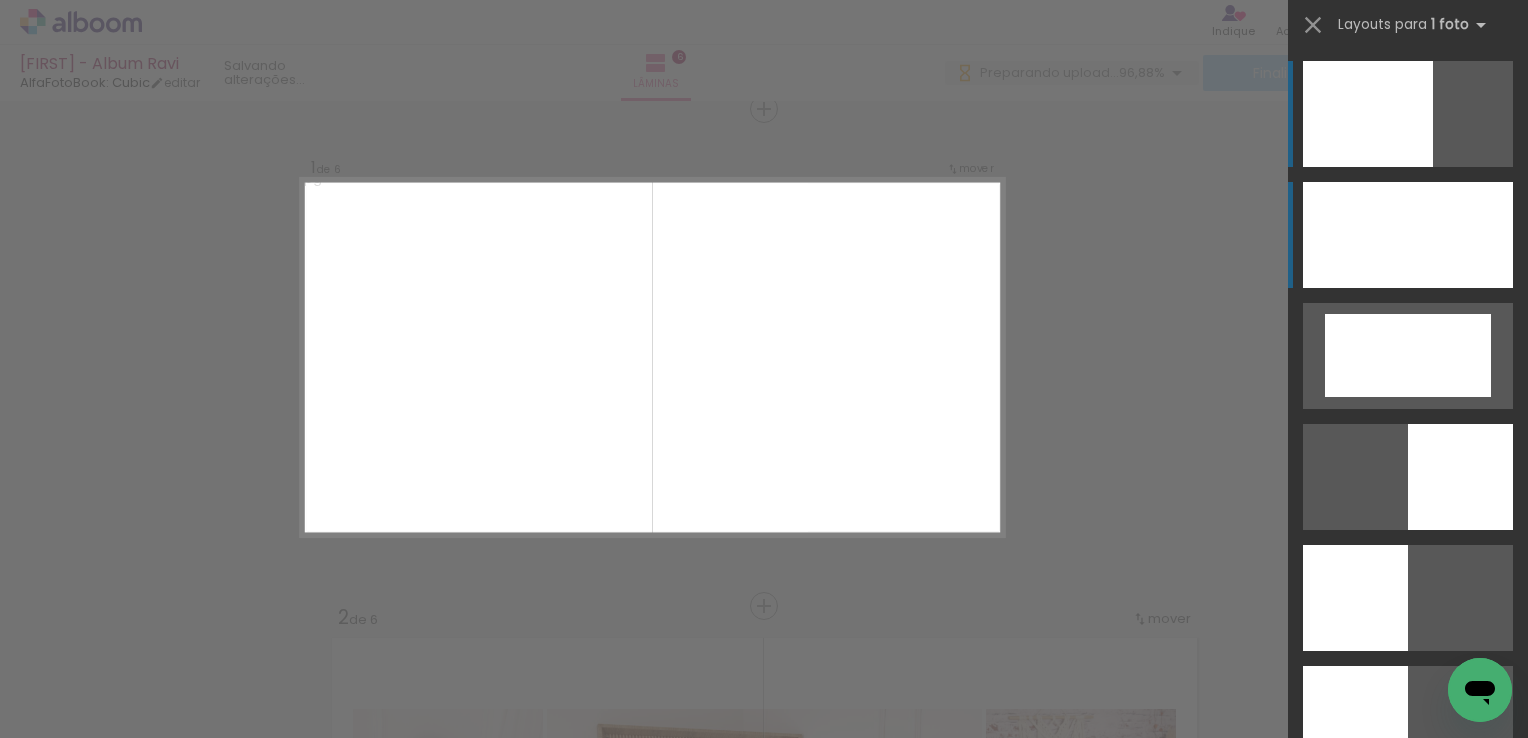 click at bounding box center [1408, 961] 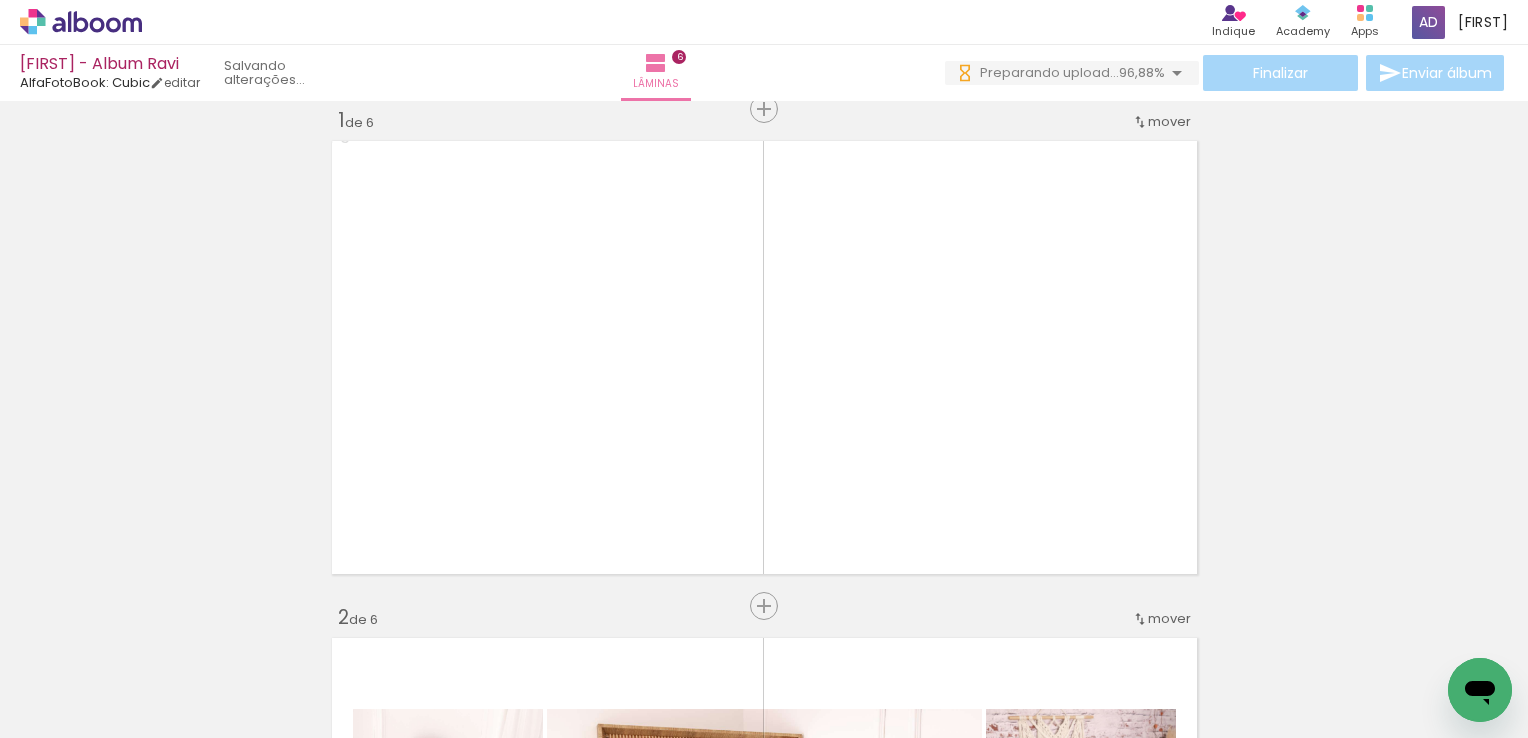 click on "Inserir lâmina 1  de 6  Inserir lâmina 2  de 6  Inserir lâmina 3  de 6  Inserir lâmina 4  de 6  Inserir lâmina 5  de 6  Inserir lâmina 6  de 6" at bounding box center (764, 1823) 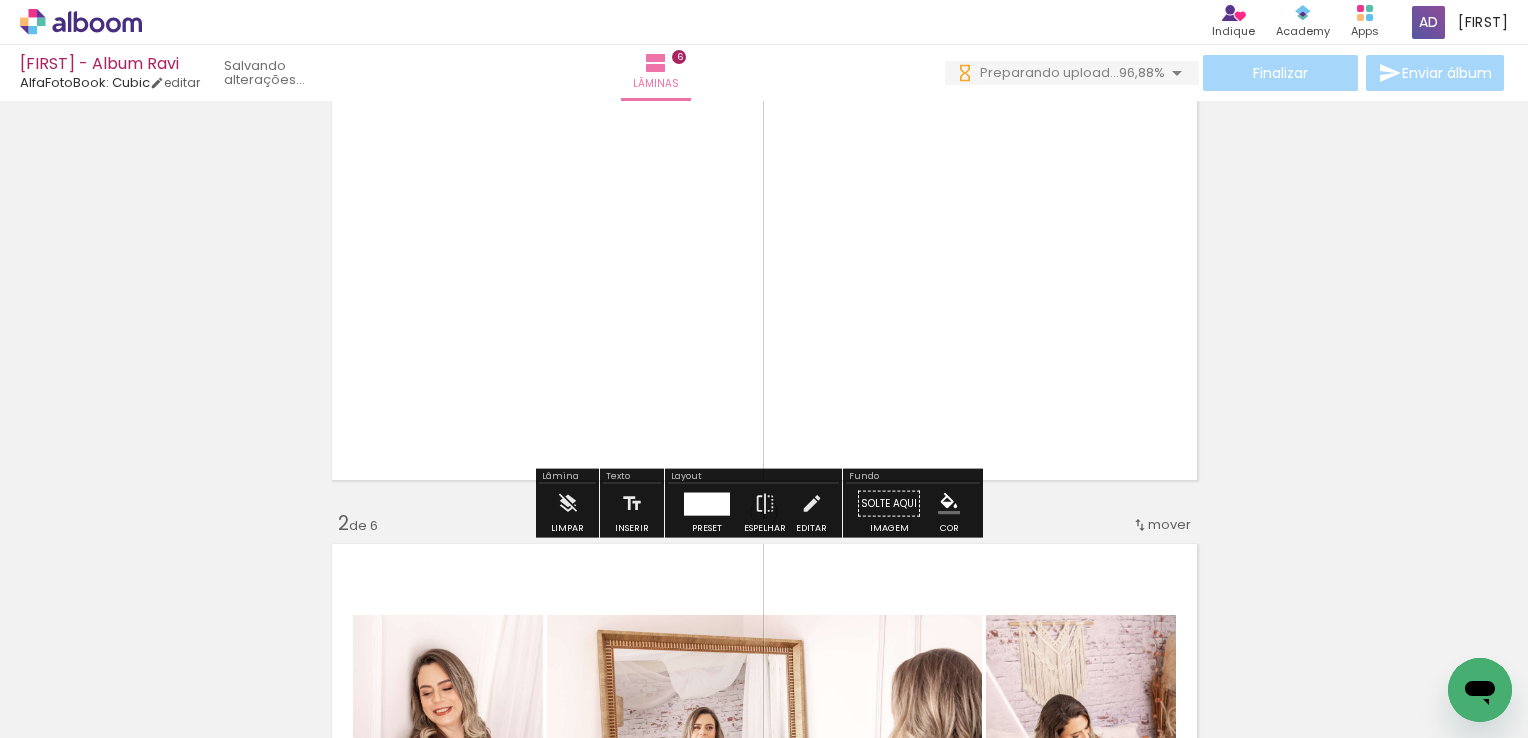 scroll, scrollTop: 200, scrollLeft: 0, axis: vertical 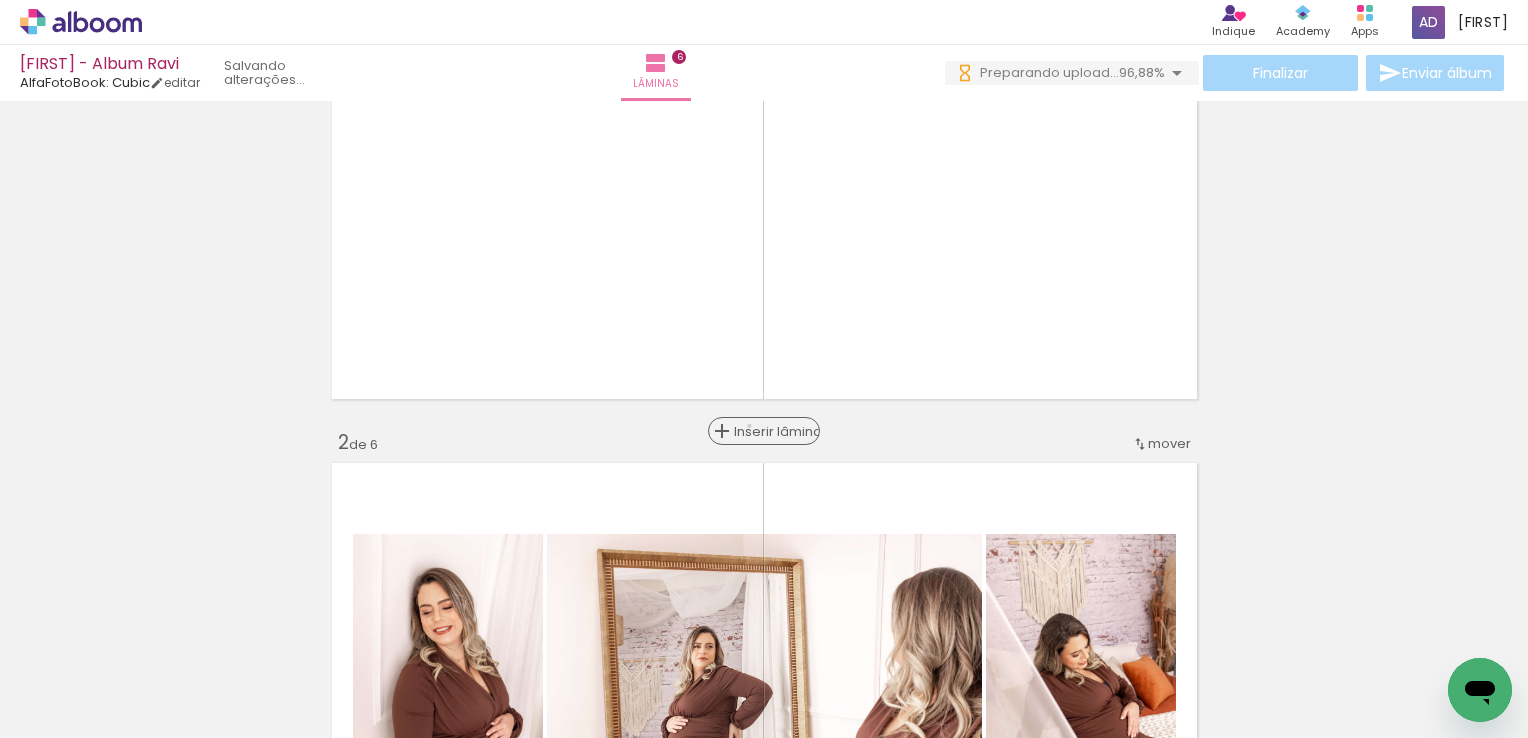 click on "Inserir lâmina" at bounding box center (773, 431) 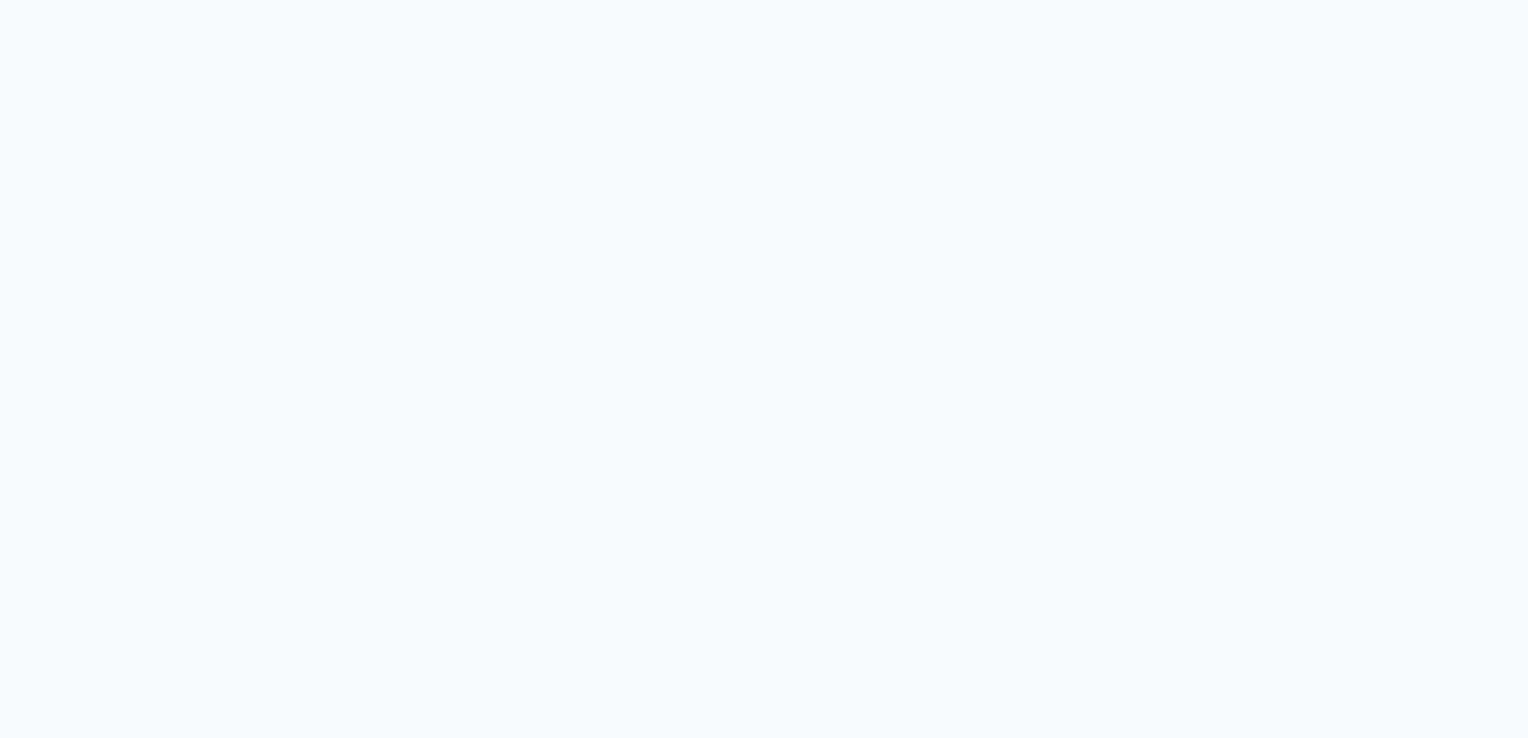 scroll, scrollTop: 0, scrollLeft: 0, axis: both 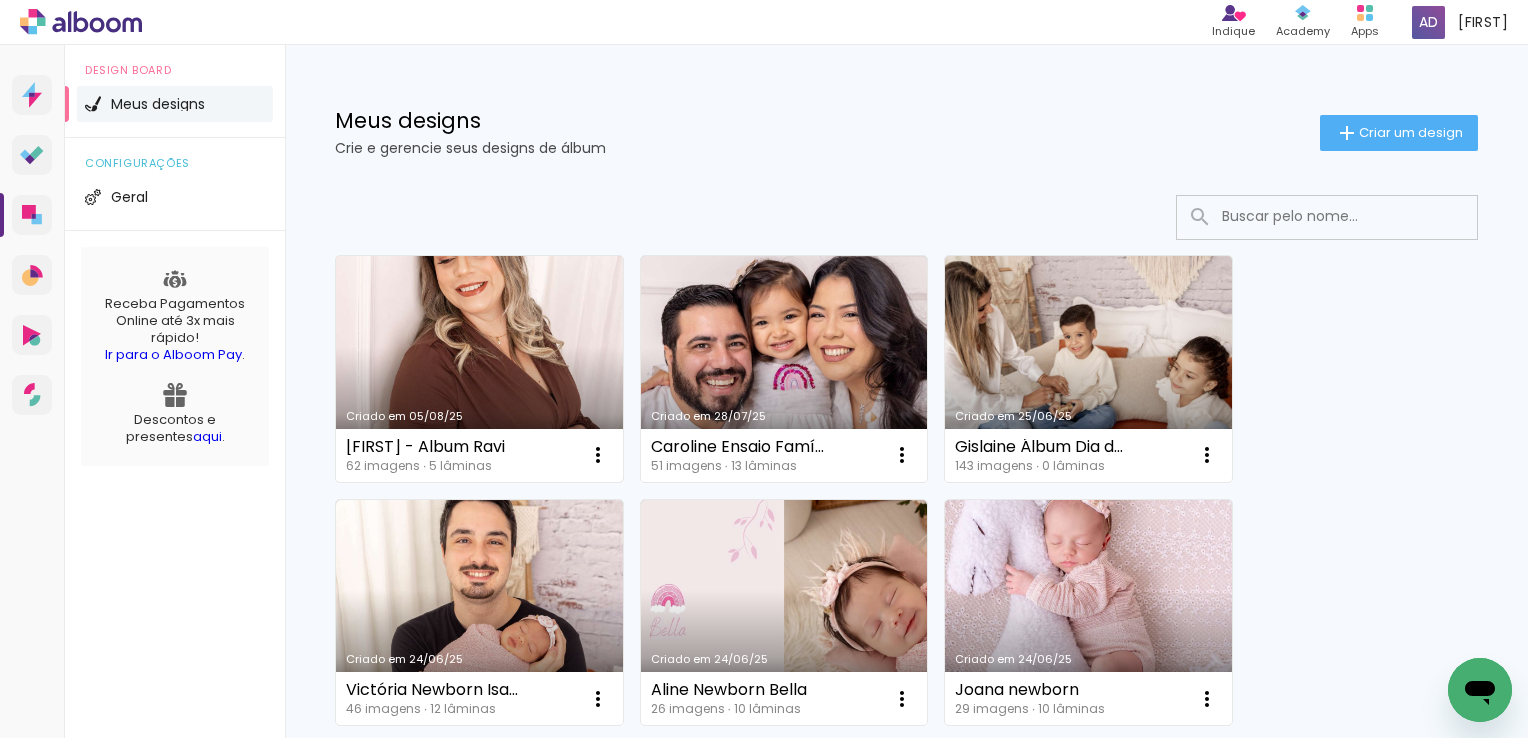 click on "Criado em 05/08/25" at bounding box center (479, 369) 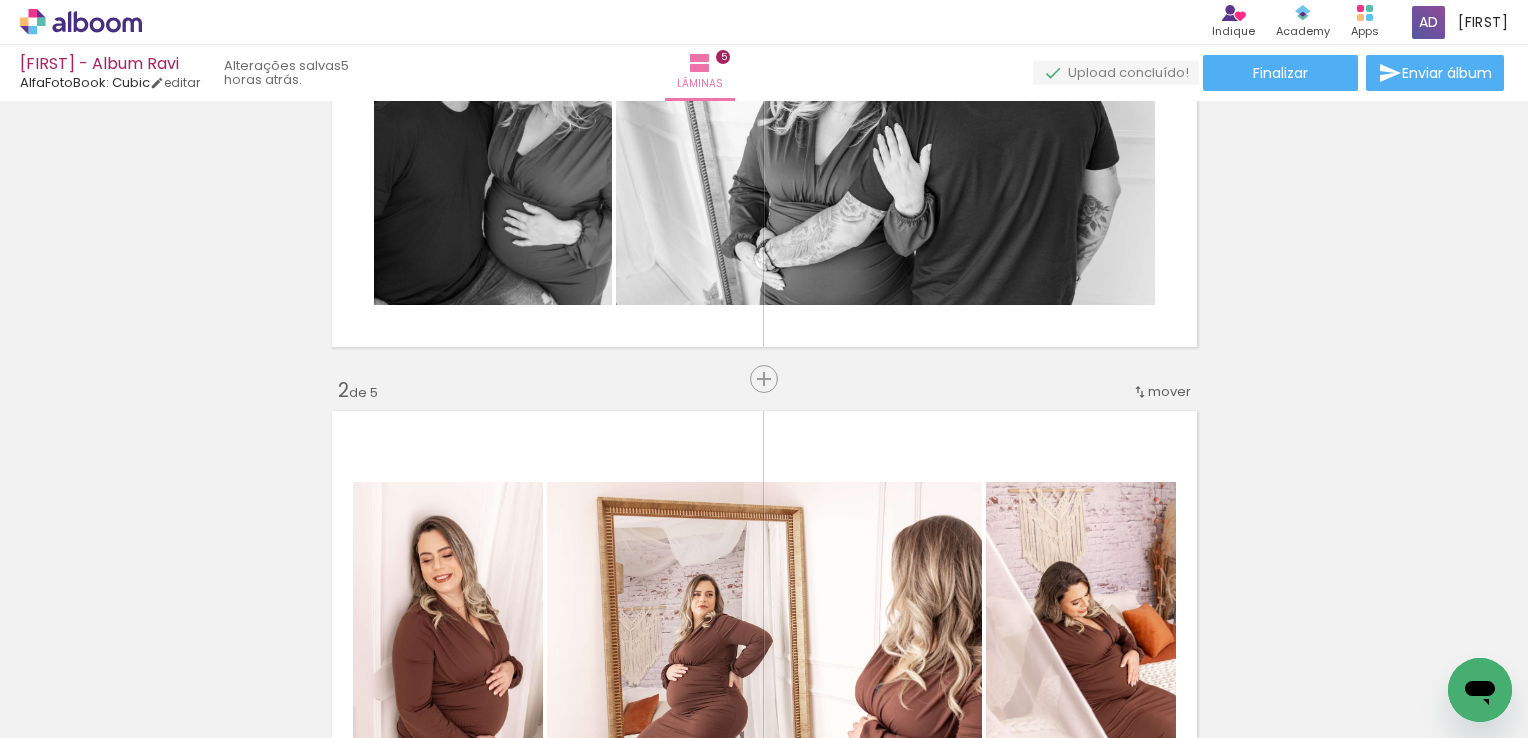 scroll, scrollTop: 0, scrollLeft: 0, axis: both 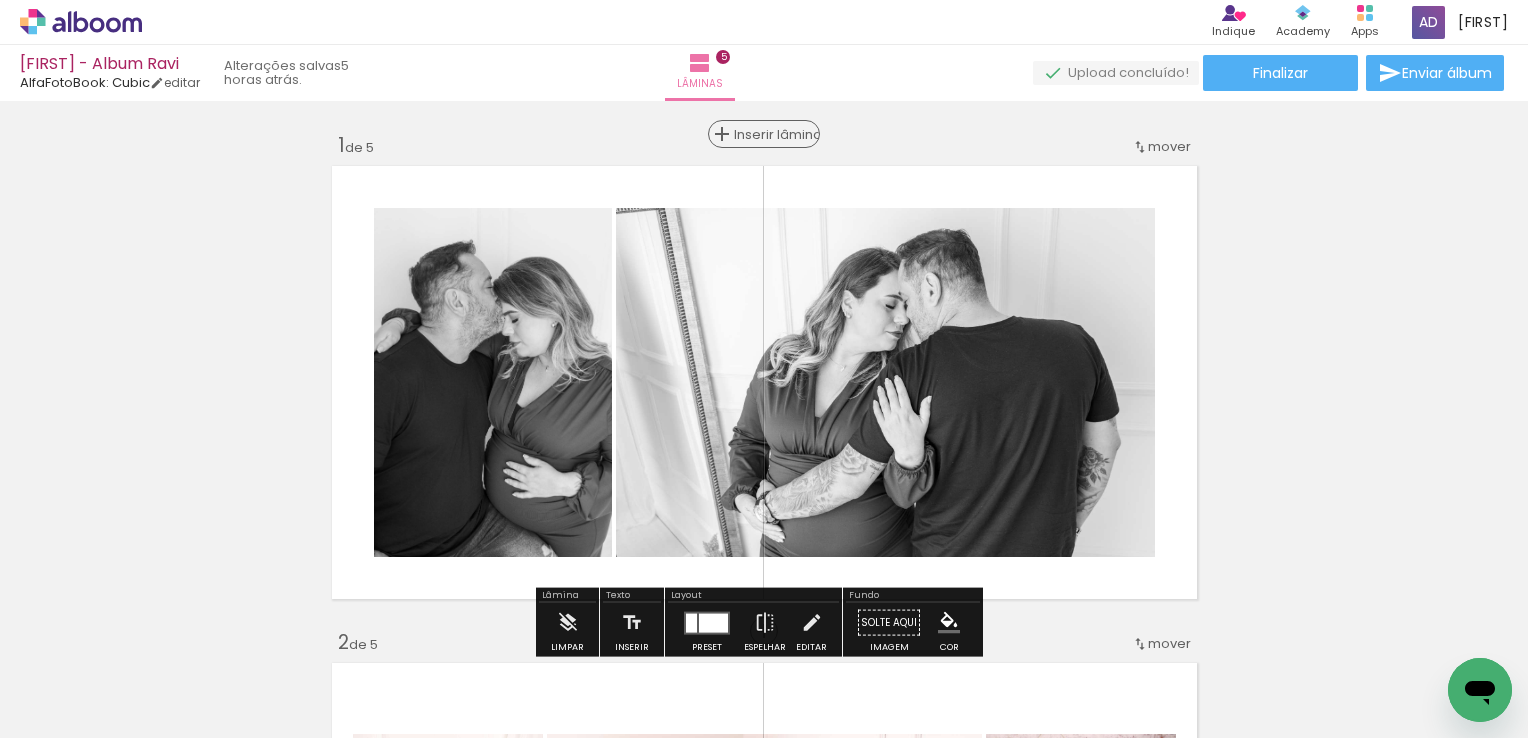 click on "Inserir lâmina" at bounding box center (773, 134) 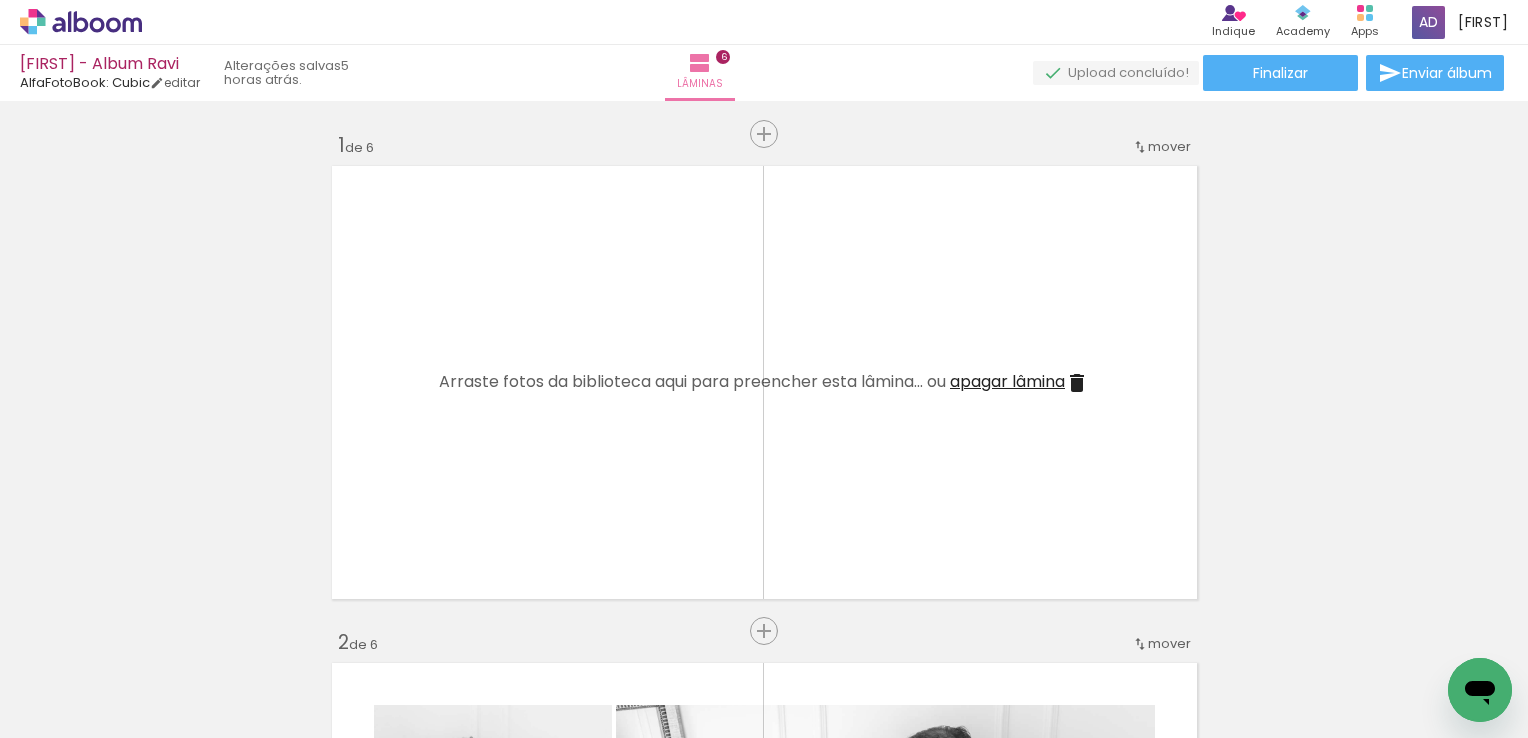 click on "Adicionar
Fotos" at bounding box center (71, 711) 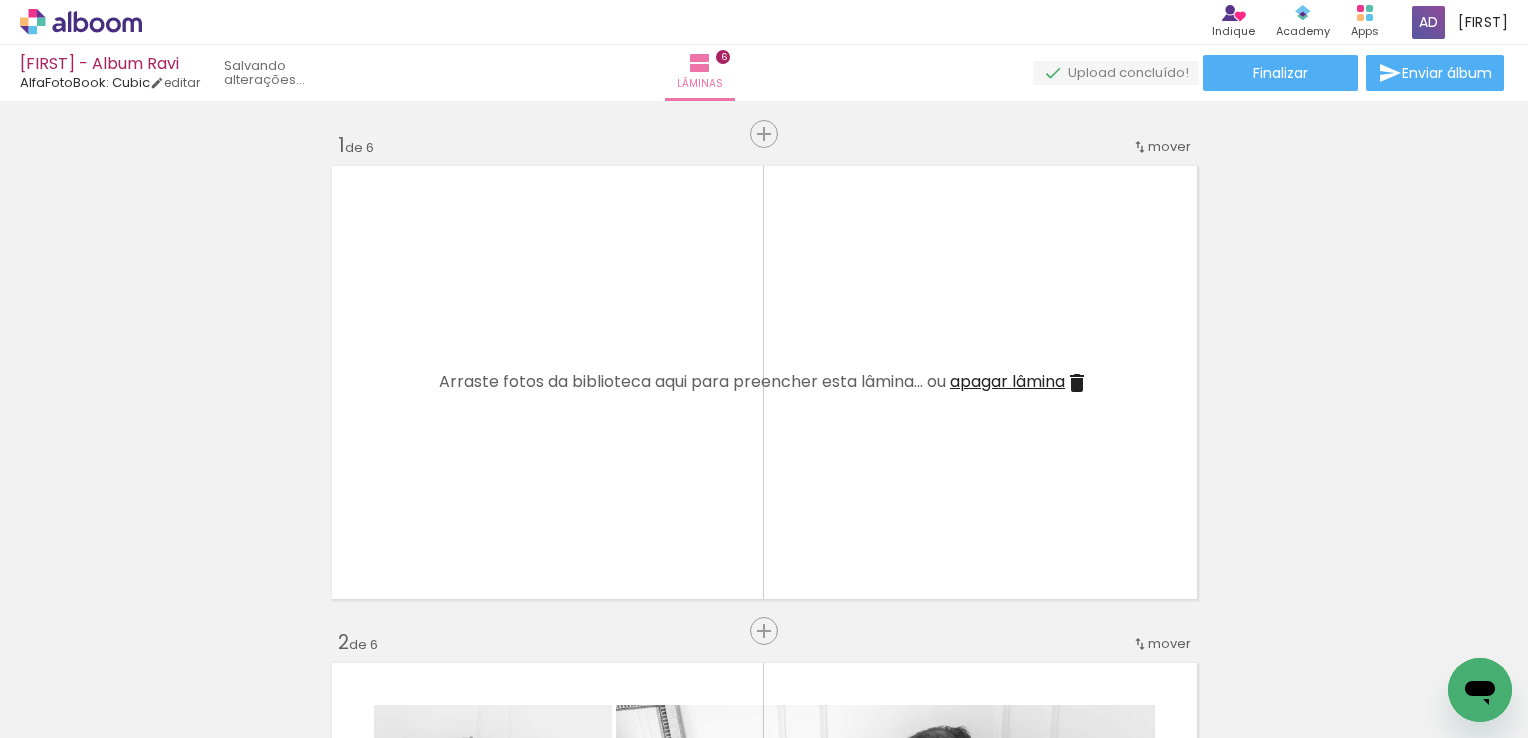 scroll, scrollTop: 0, scrollLeft: 0, axis: both 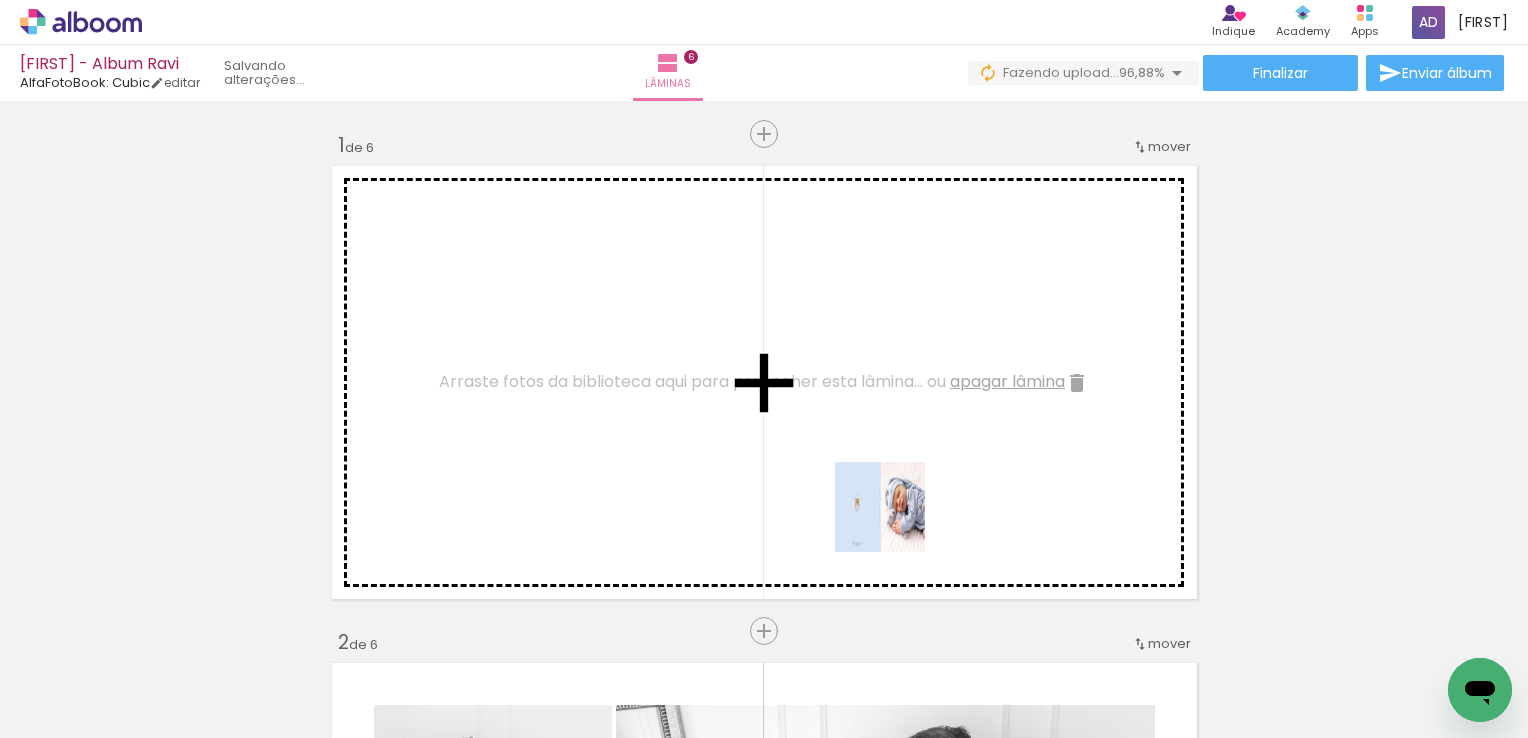 drag, startPoint x: 1358, startPoint y: 679, endPoint x: 784, endPoint y: 508, distance: 598.9299 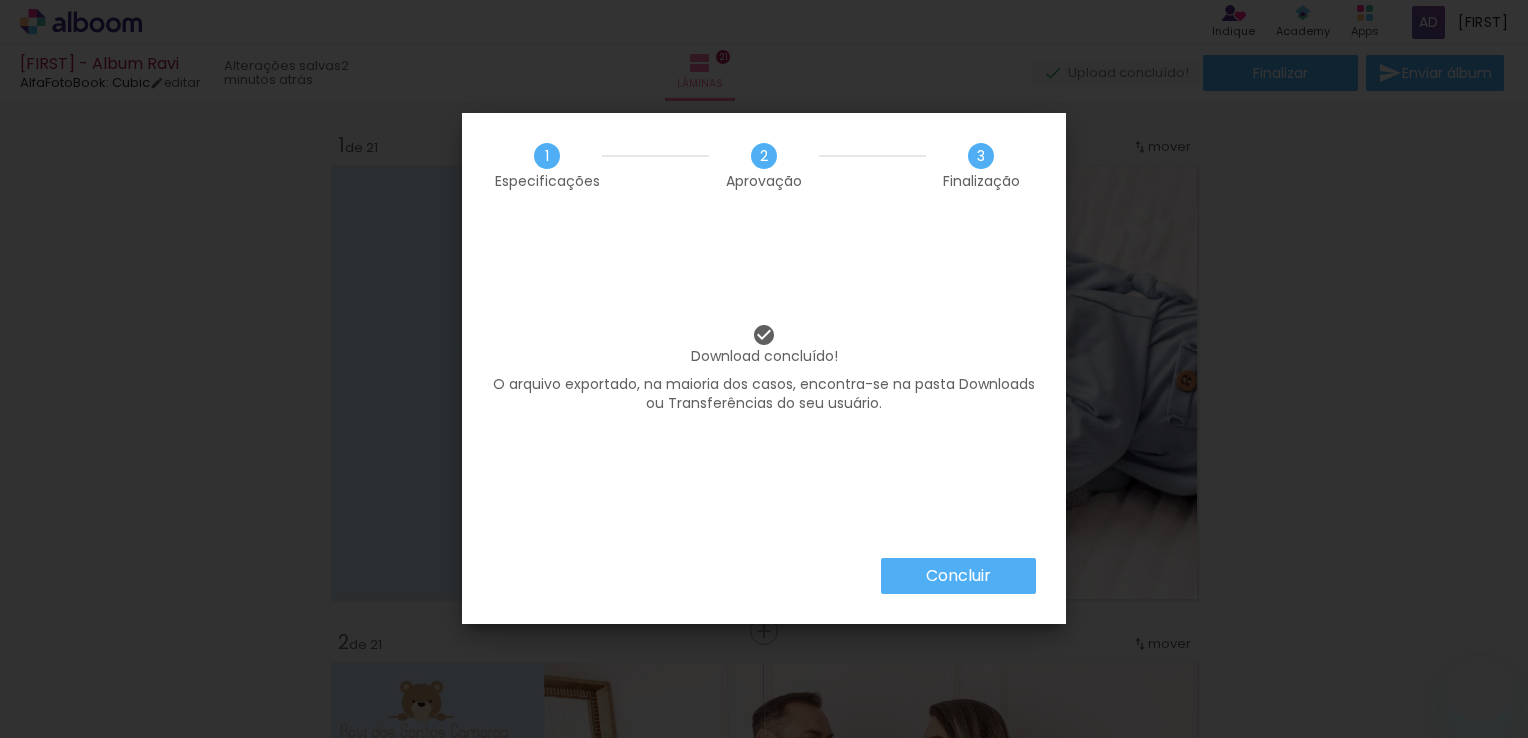 scroll, scrollTop: 0, scrollLeft: 0, axis: both 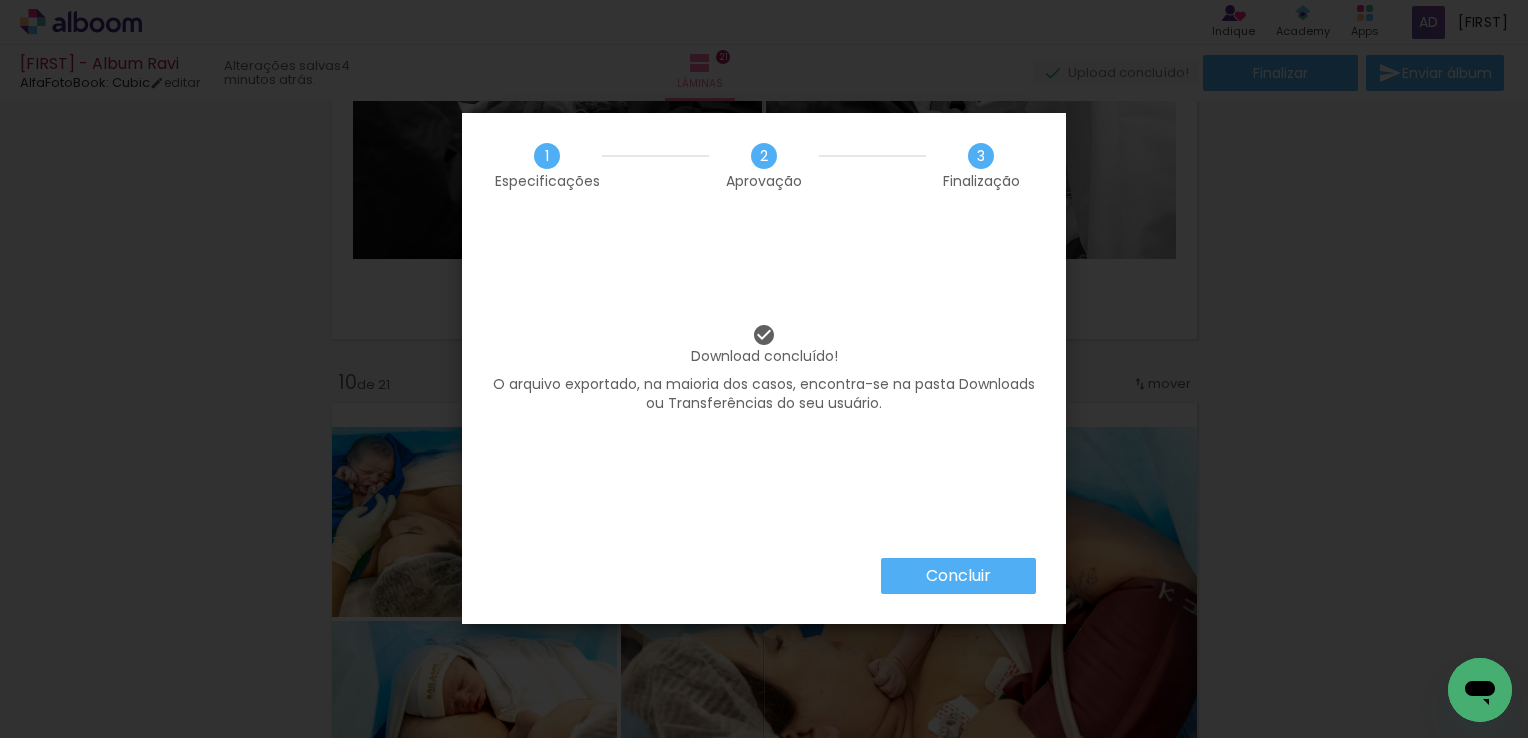 click on "Concluir" at bounding box center [958, 576] 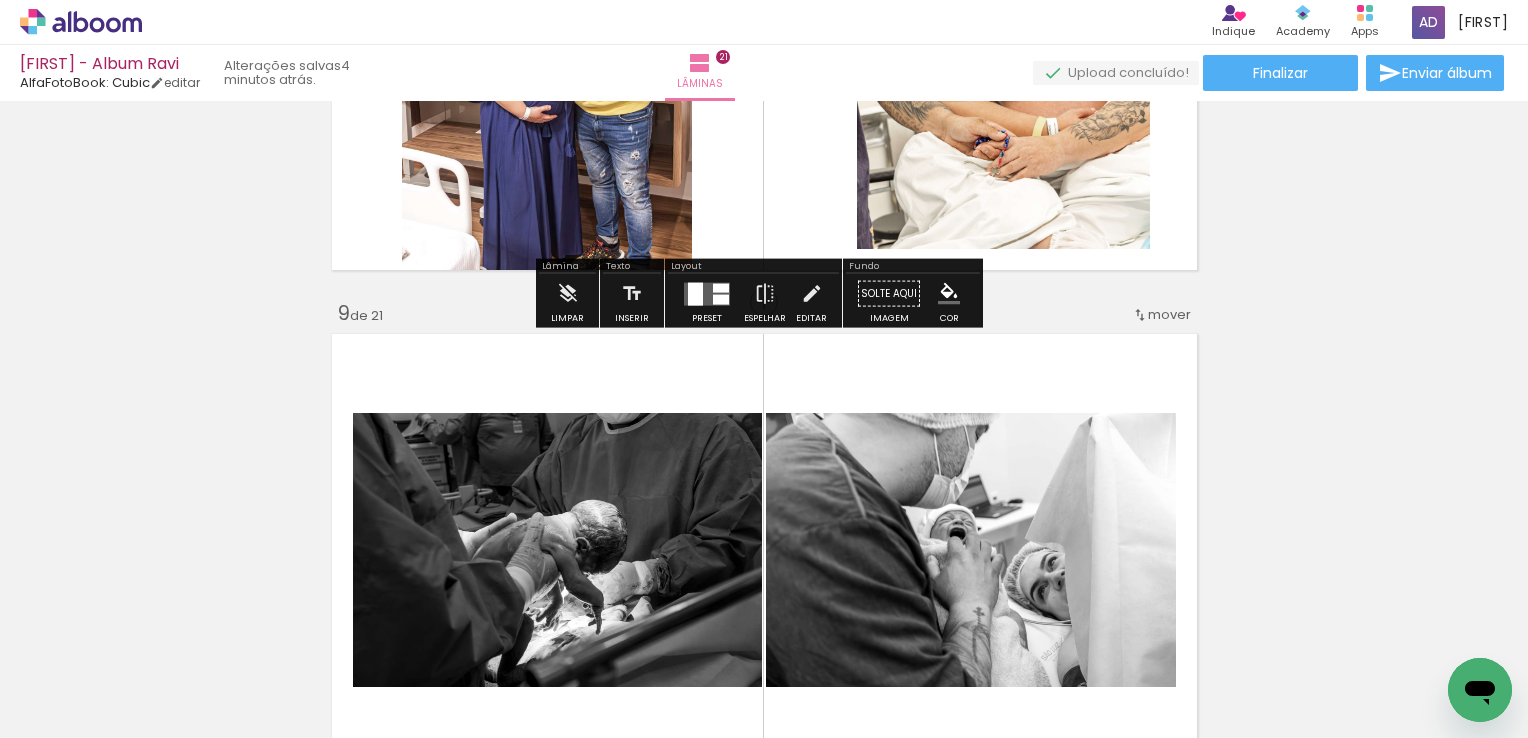 scroll, scrollTop: 3736, scrollLeft: 0, axis: vertical 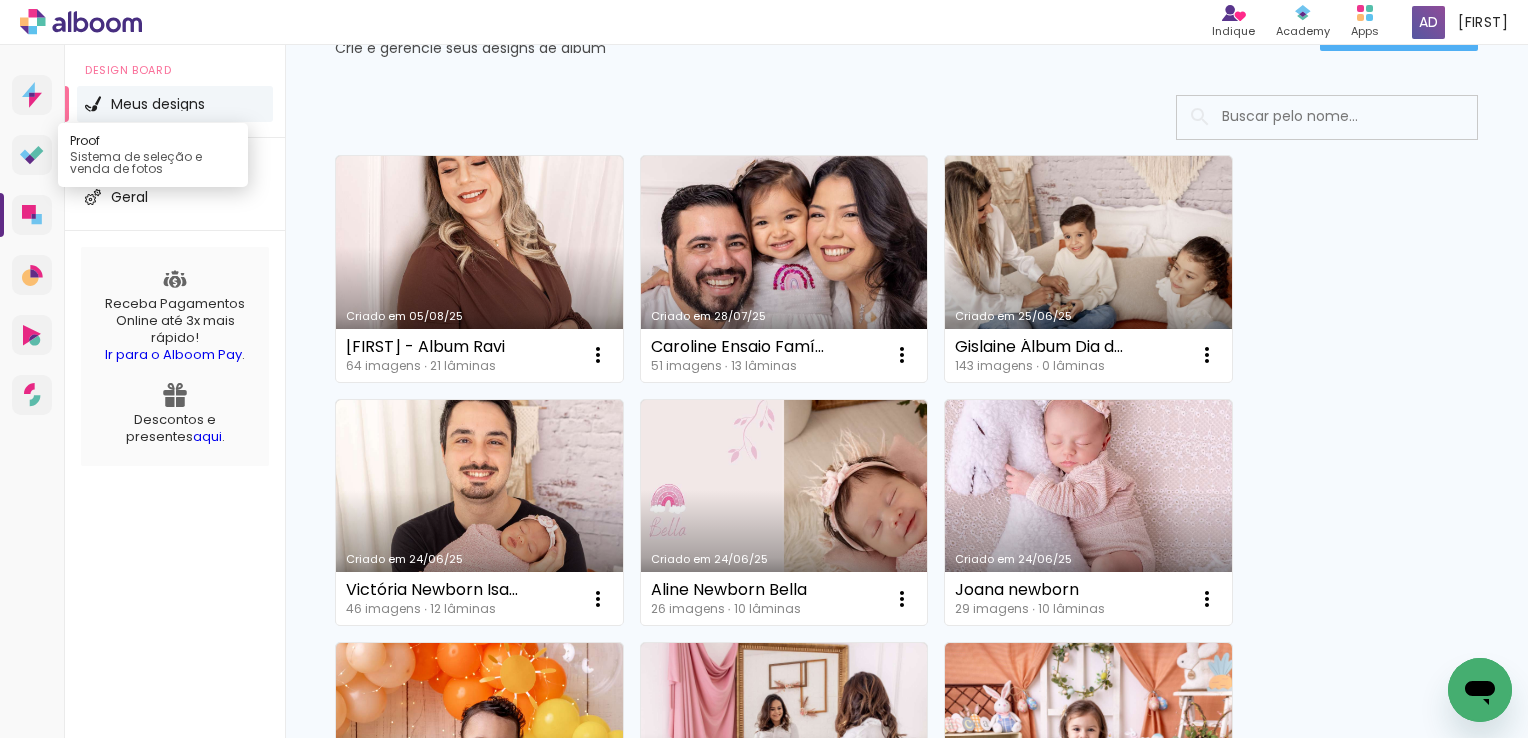 click 